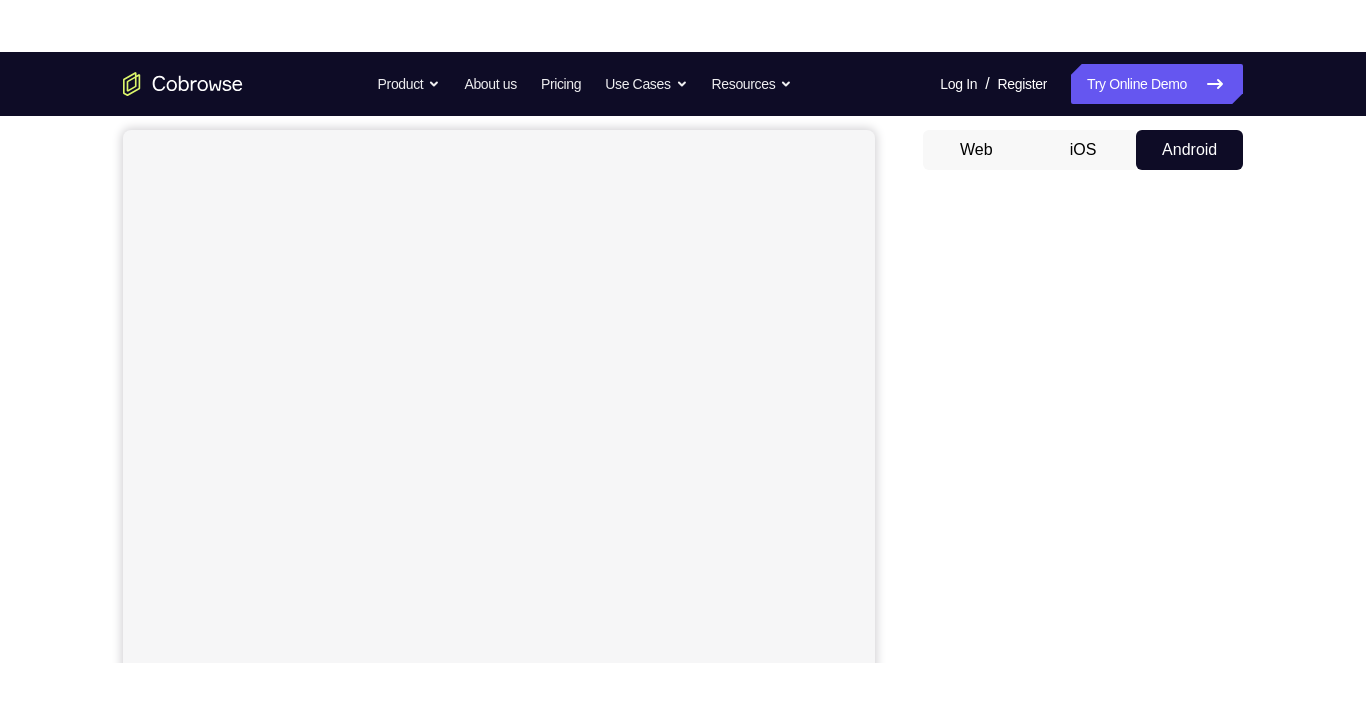 scroll, scrollTop: 186, scrollLeft: 0, axis: vertical 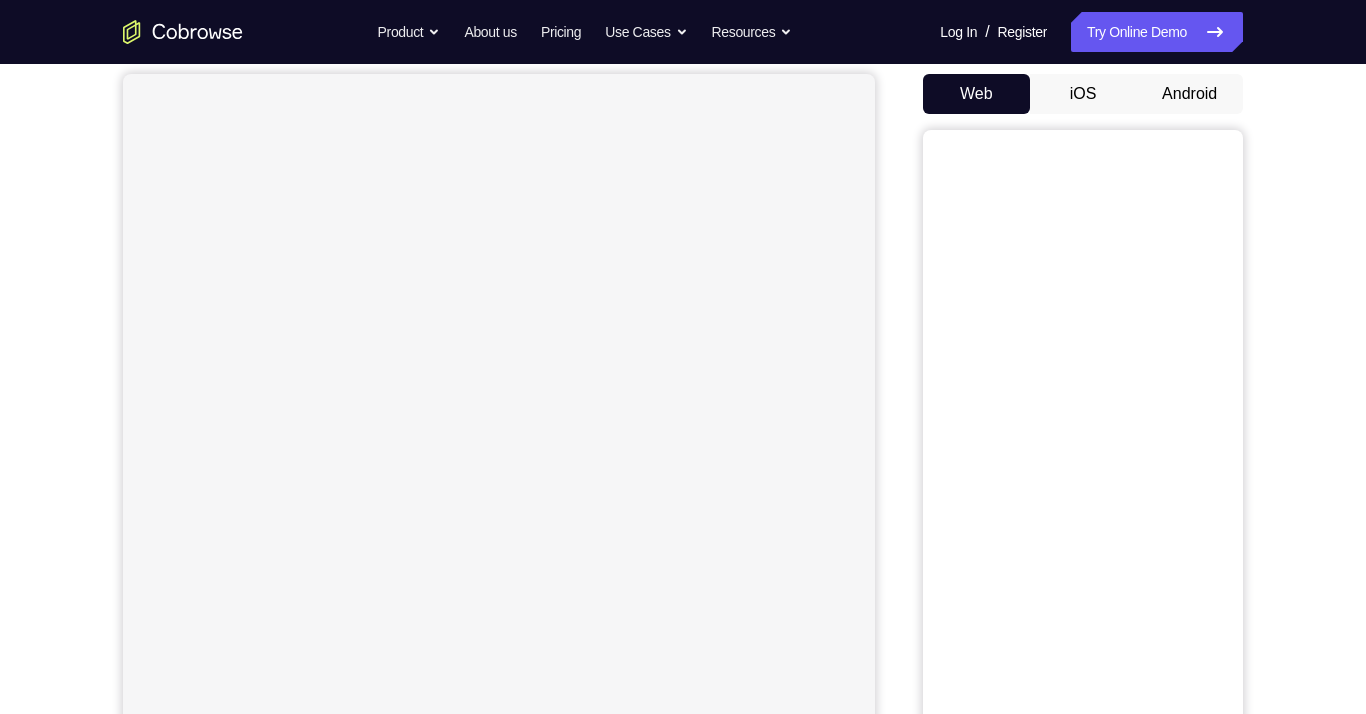 click on "Android" at bounding box center [1189, 94] 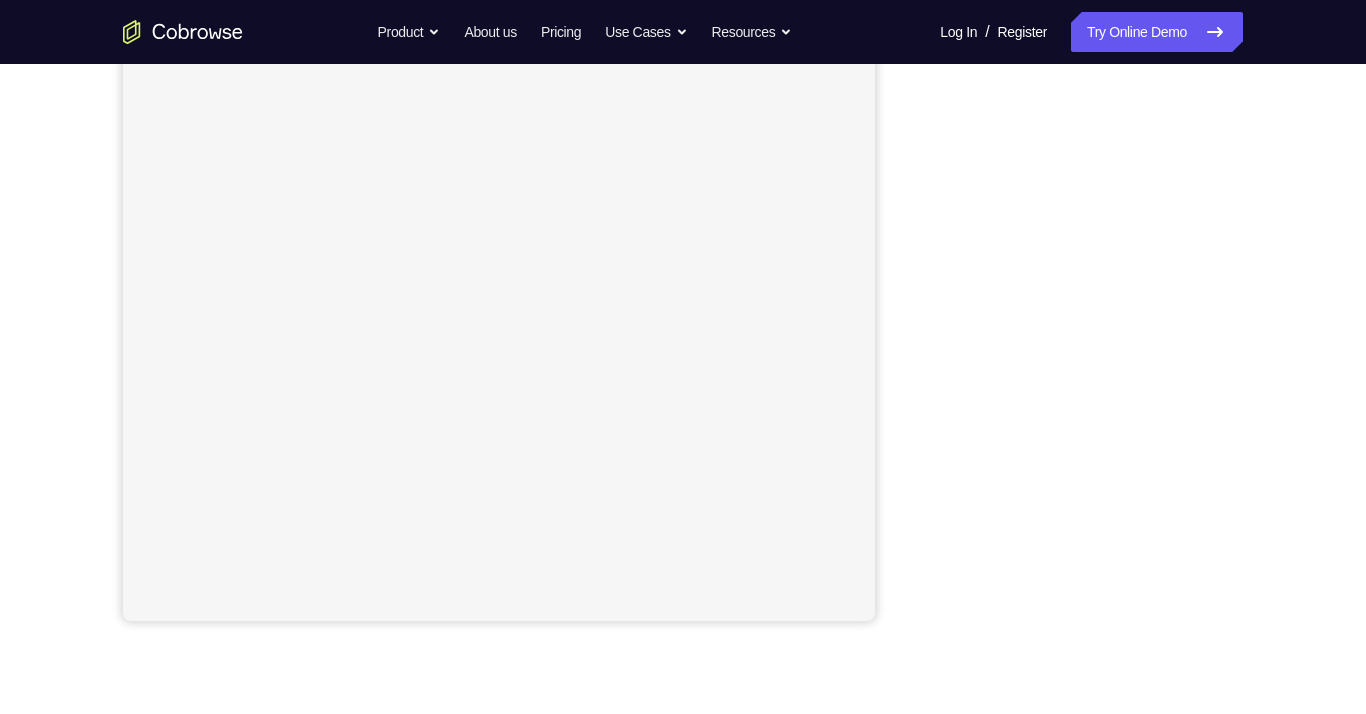 scroll, scrollTop: 319, scrollLeft: 0, axis: vertical 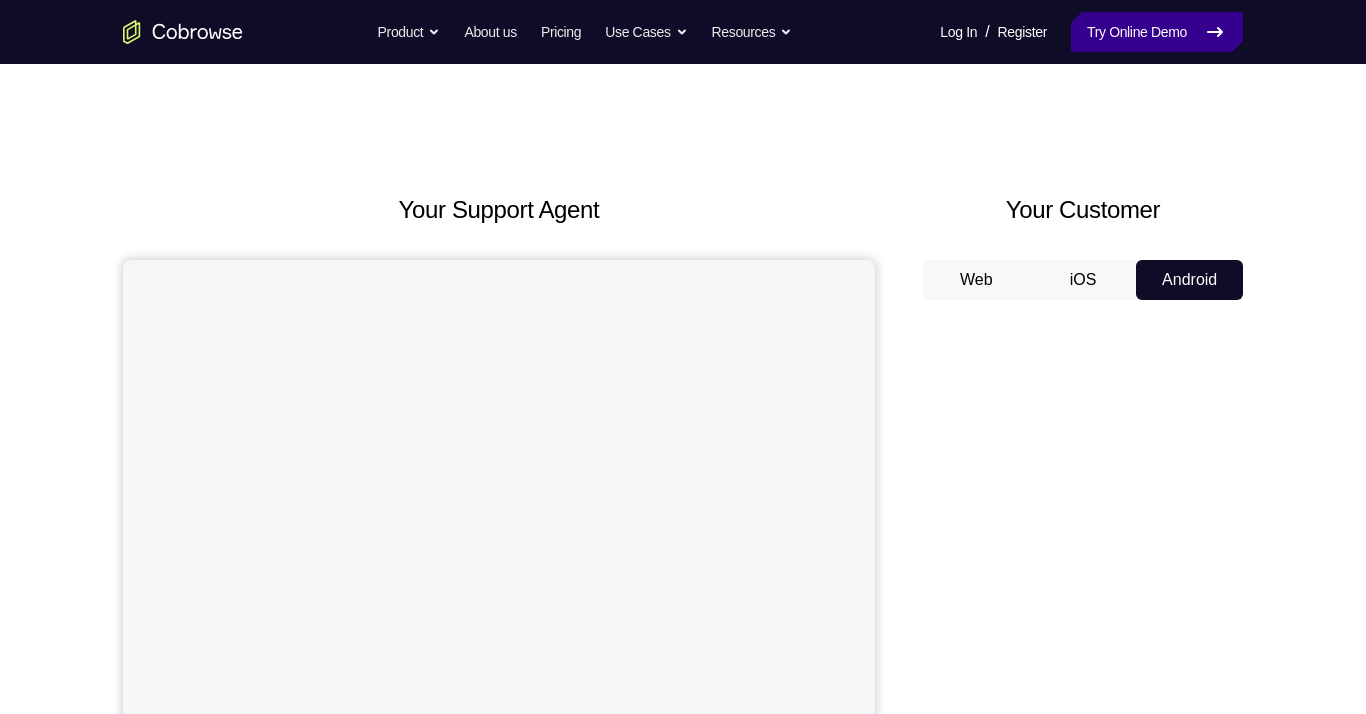 click on "Try Online Demo" at bounding box center [1157, 32] 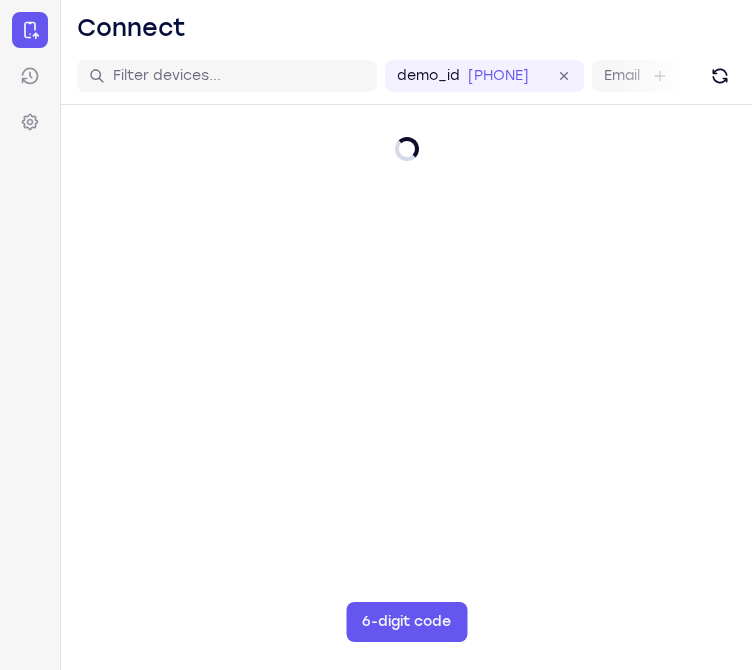 scroll, scrollTop: 0, scrollLeft: 0, axis: both 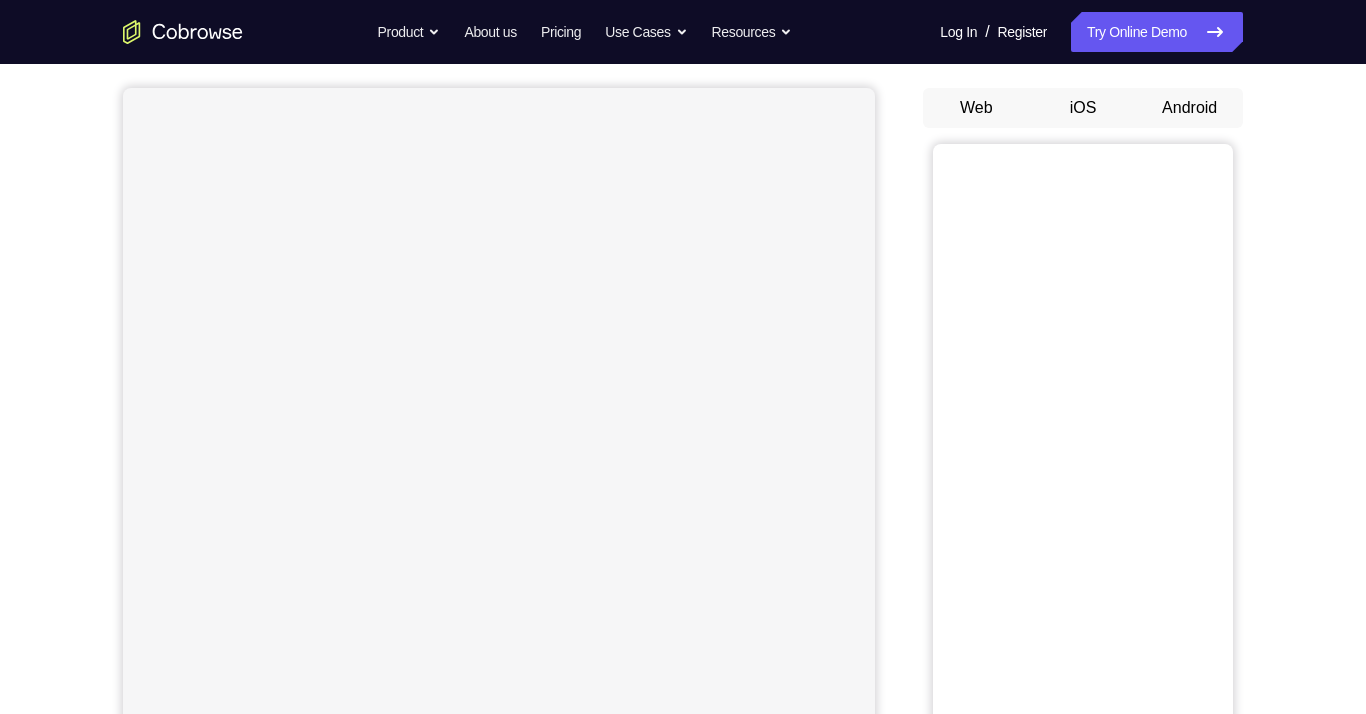click on "Android" at bounding box center (1189, 108) 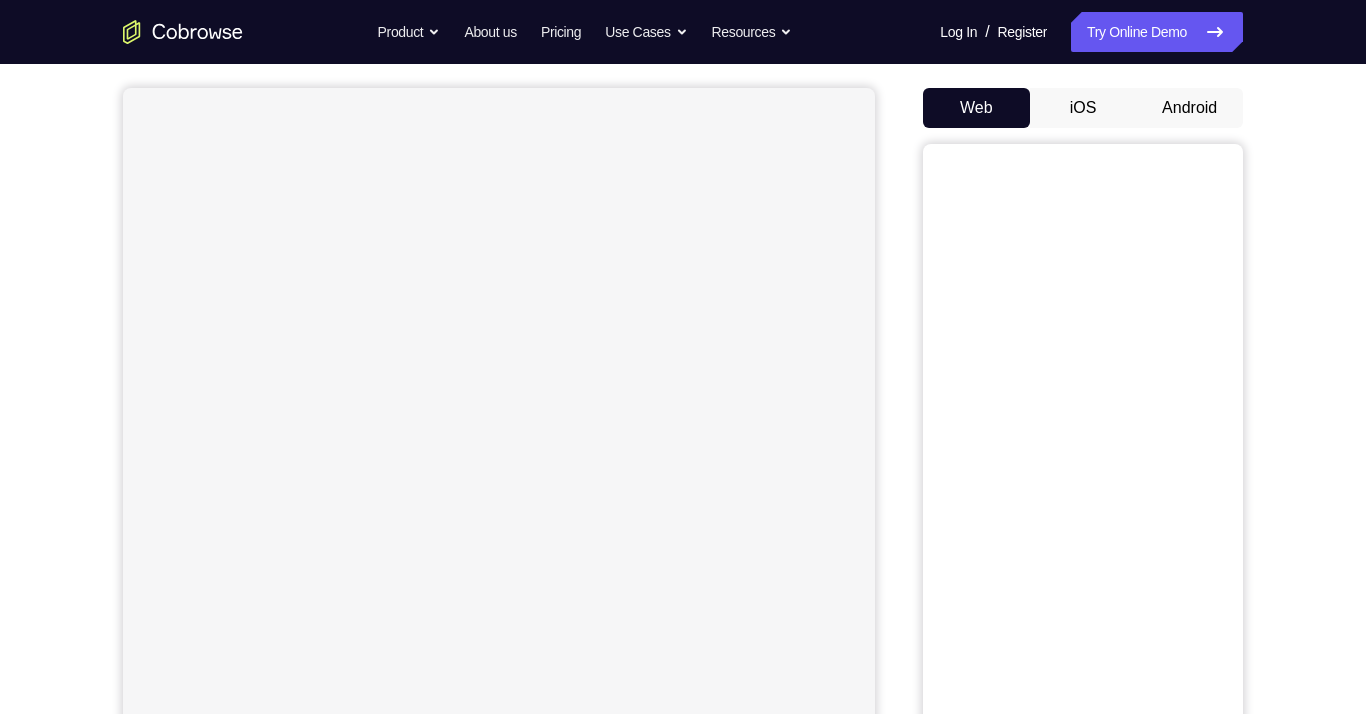 click on "Android" at bounding box center (1189, 108) 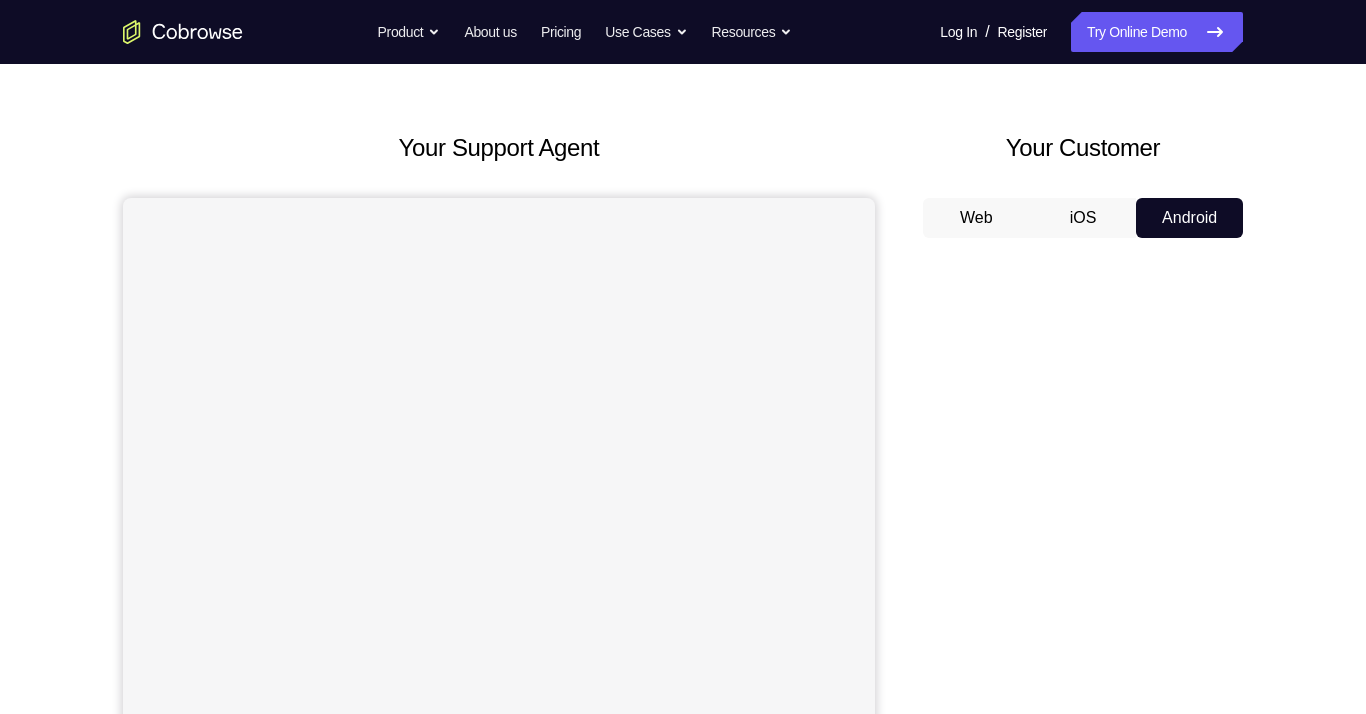 scroll, scrollTop: 49, scrollLeft: 0, axis: vertical 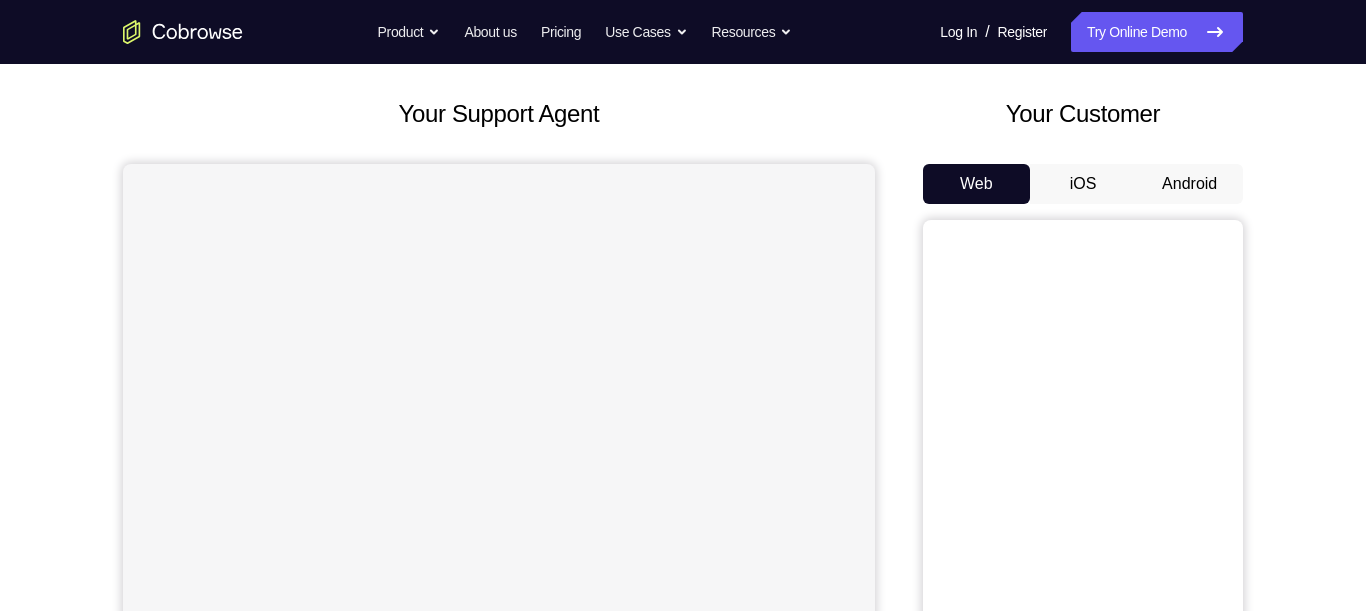 click on "Android" at bounding box center (1189, 184) 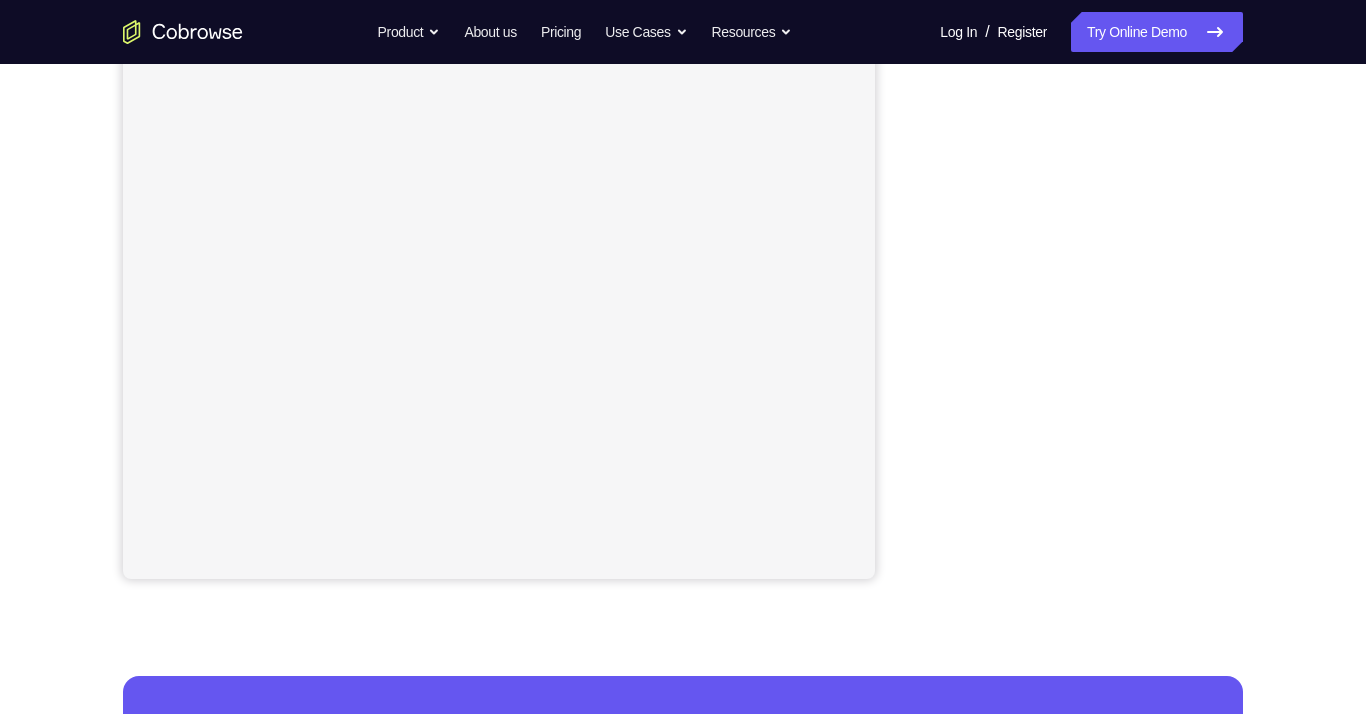 scroll, scrollTop: 348, scrollLeft: 0, axis: vertical 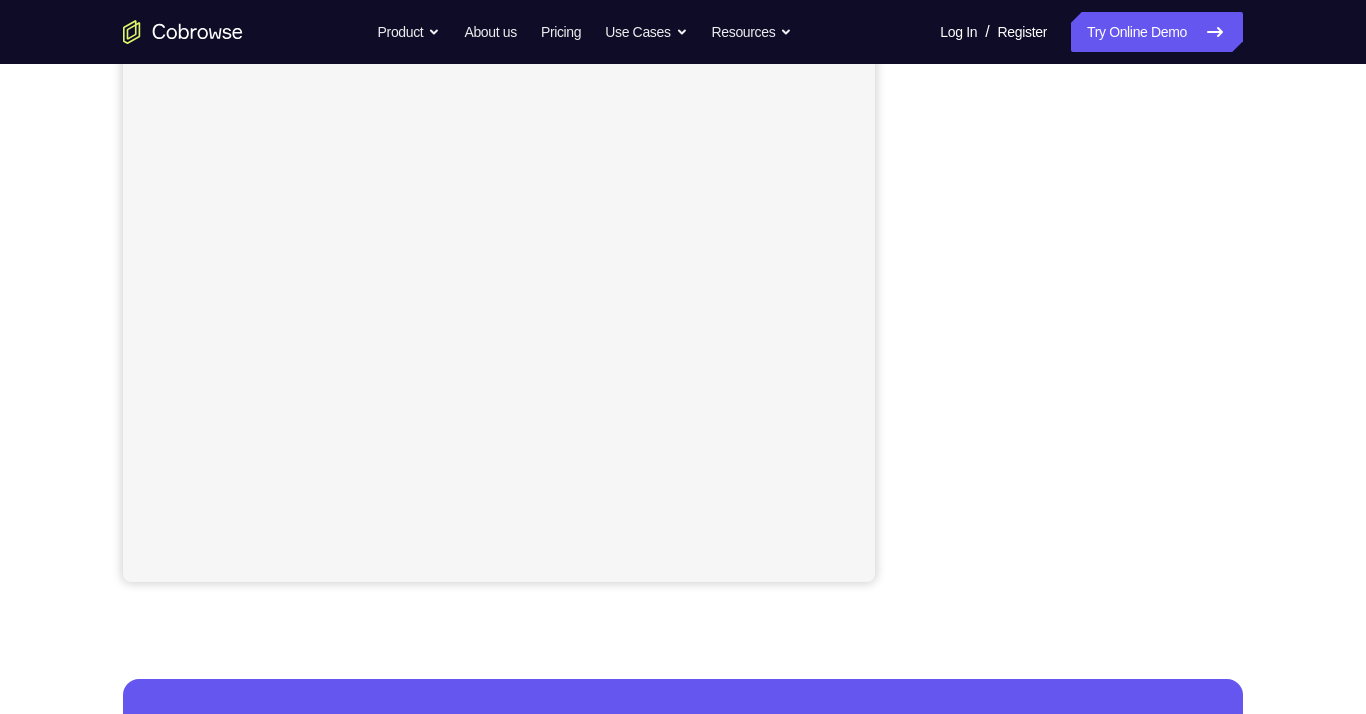 click on "Your Support Agent             Your Customer       Web   iOS   Android                         Next Steps   We’d be happy to give a product demo, answer any technical questions, or share best practices.          Create An Account             Contact Sales" at bounding box center (683, 375) 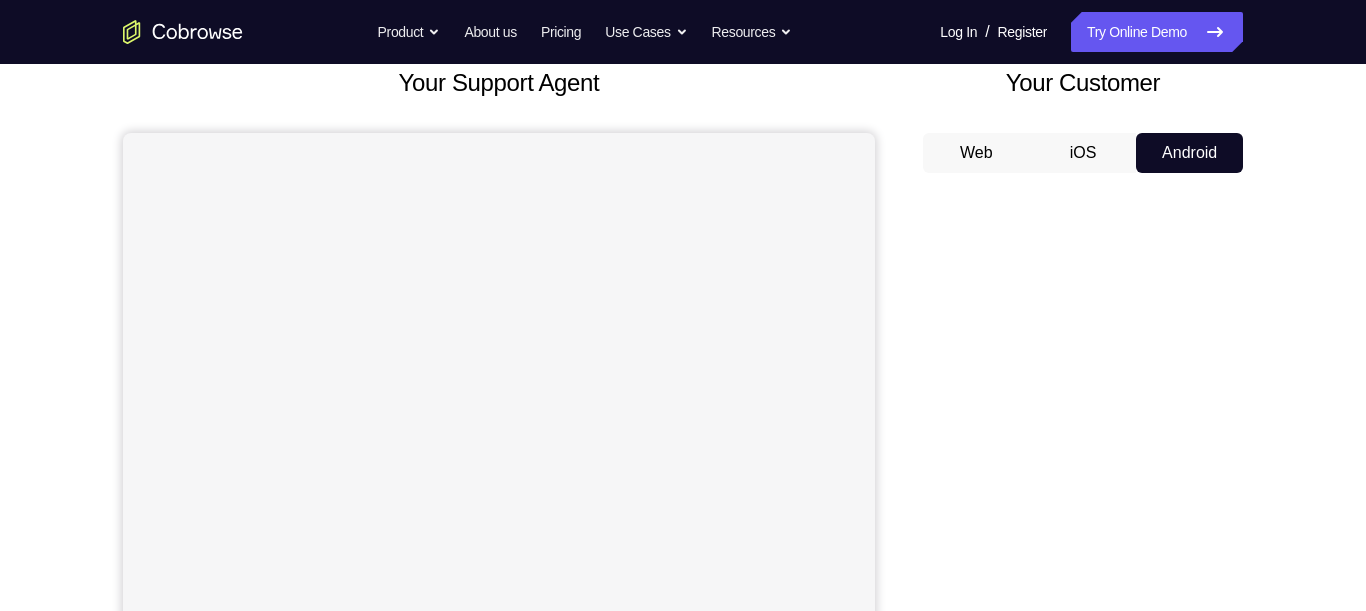 scroll, scrollTop: 123, scrollLeft: 0, axis: vertical 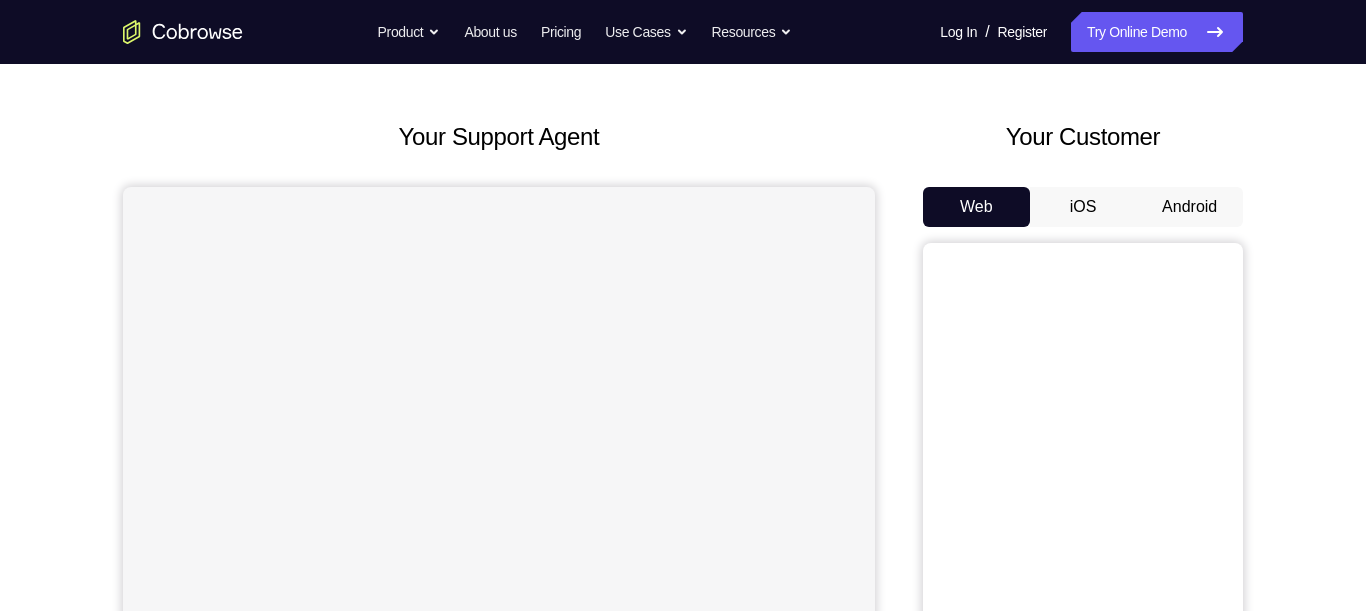 click on "Web" at bounding box center [976, 207] 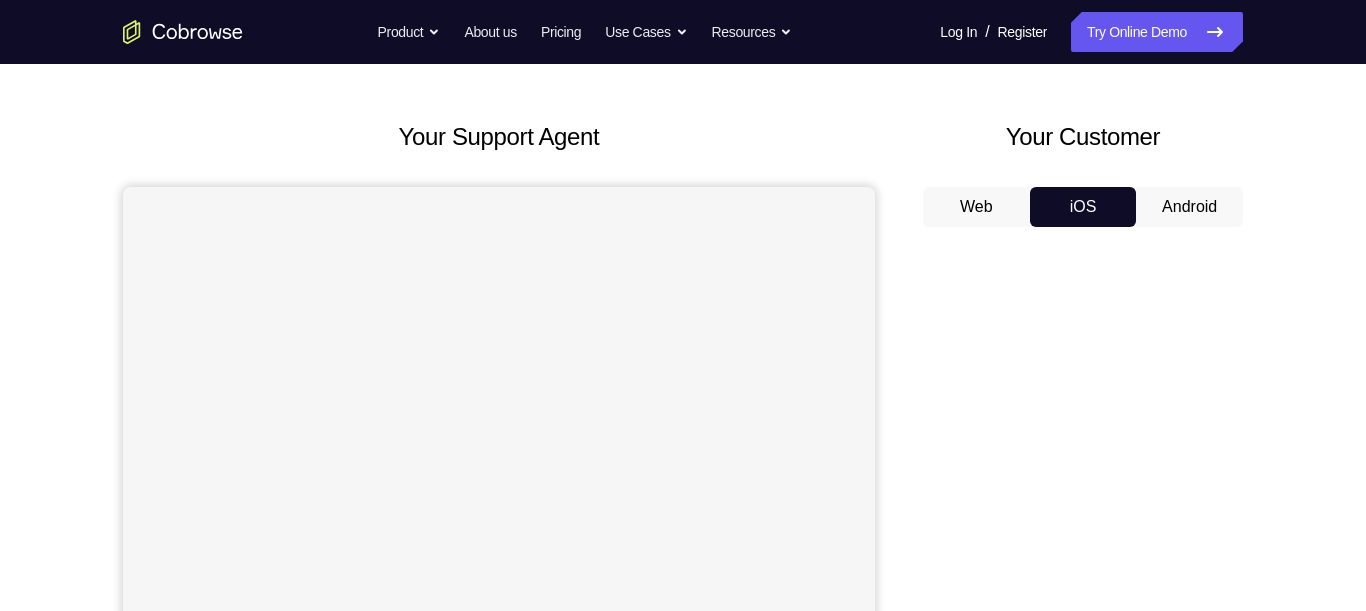 click on "Android" at bounding box center [1189, 207] 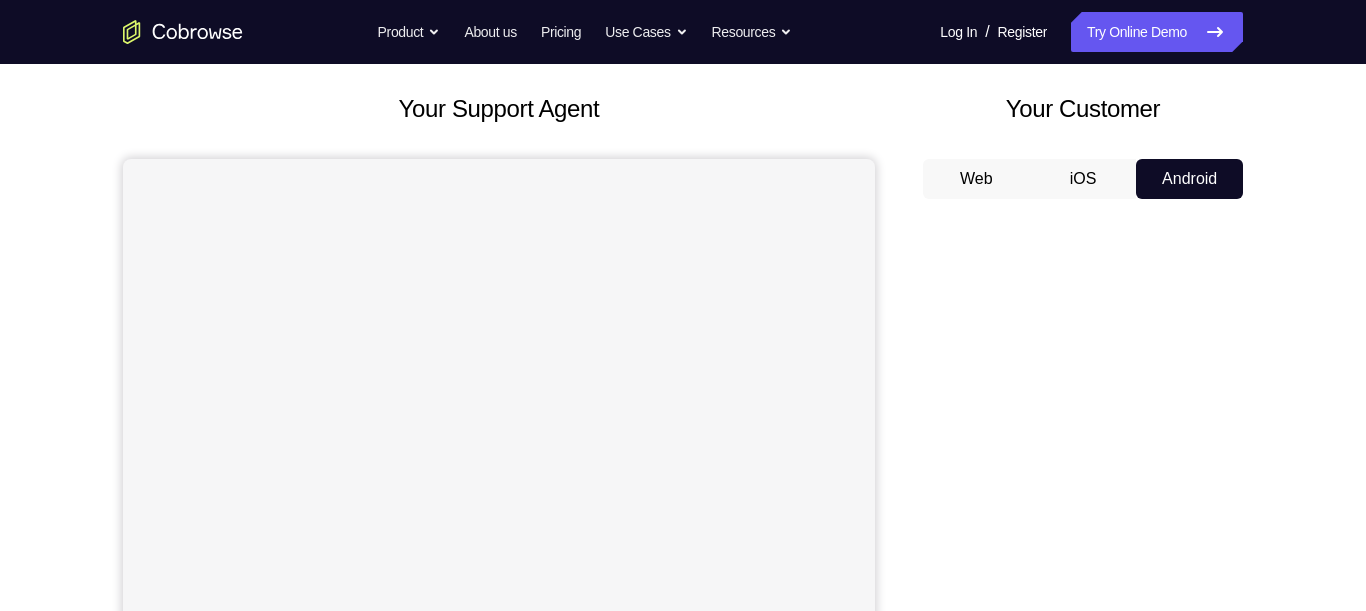 scroll, scrollTop: 111, scrollLeft: 0, axis: vertical 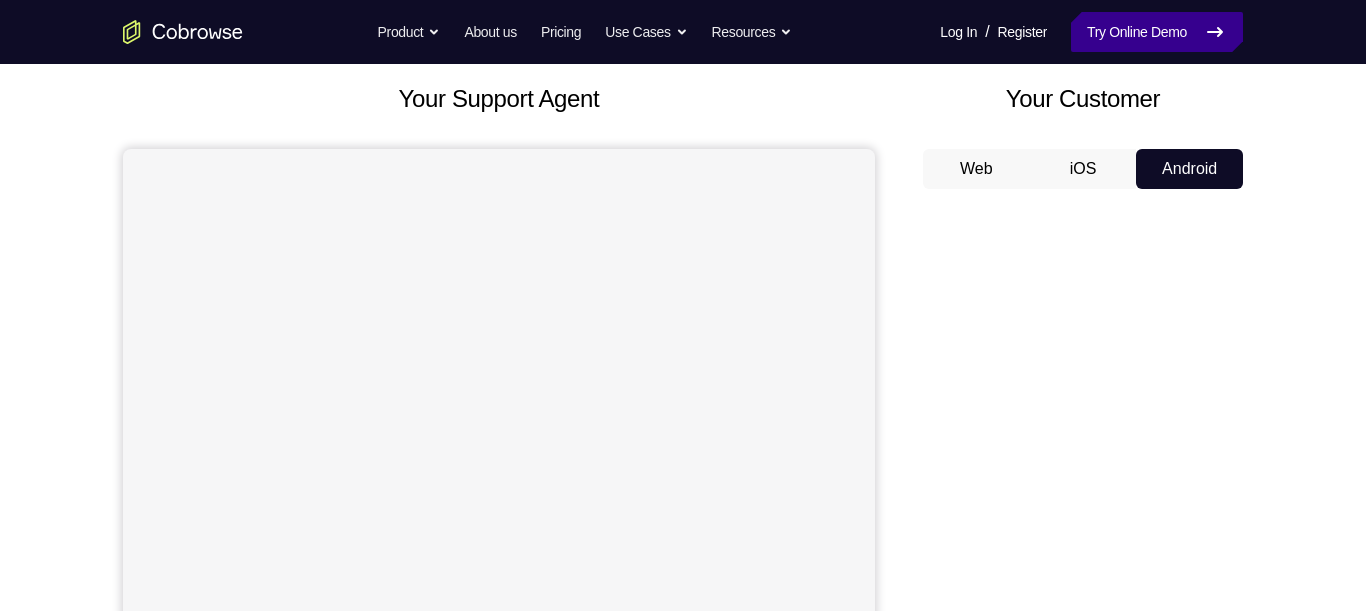 click on "Try Online Demo" at bounding box center (1157, 32) 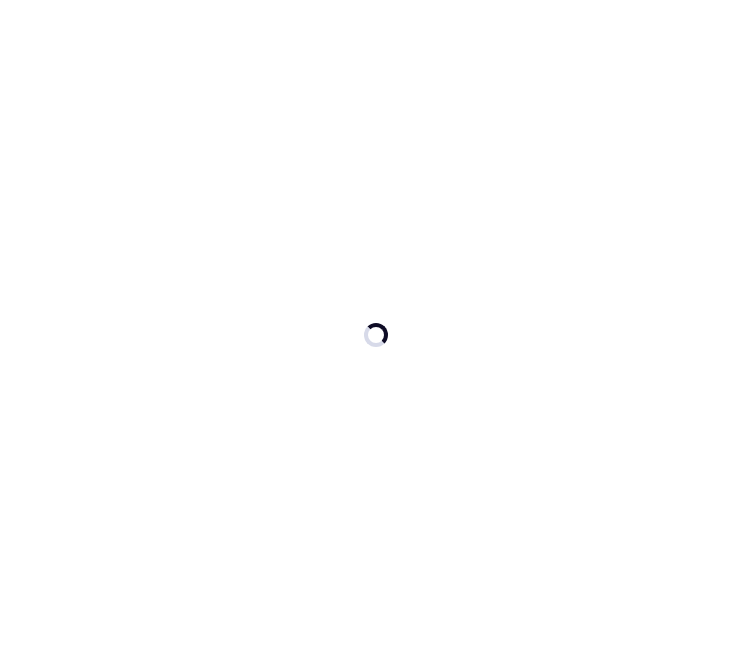 scroll, scrollTop: 0, scrollLeft: 0, axis: both 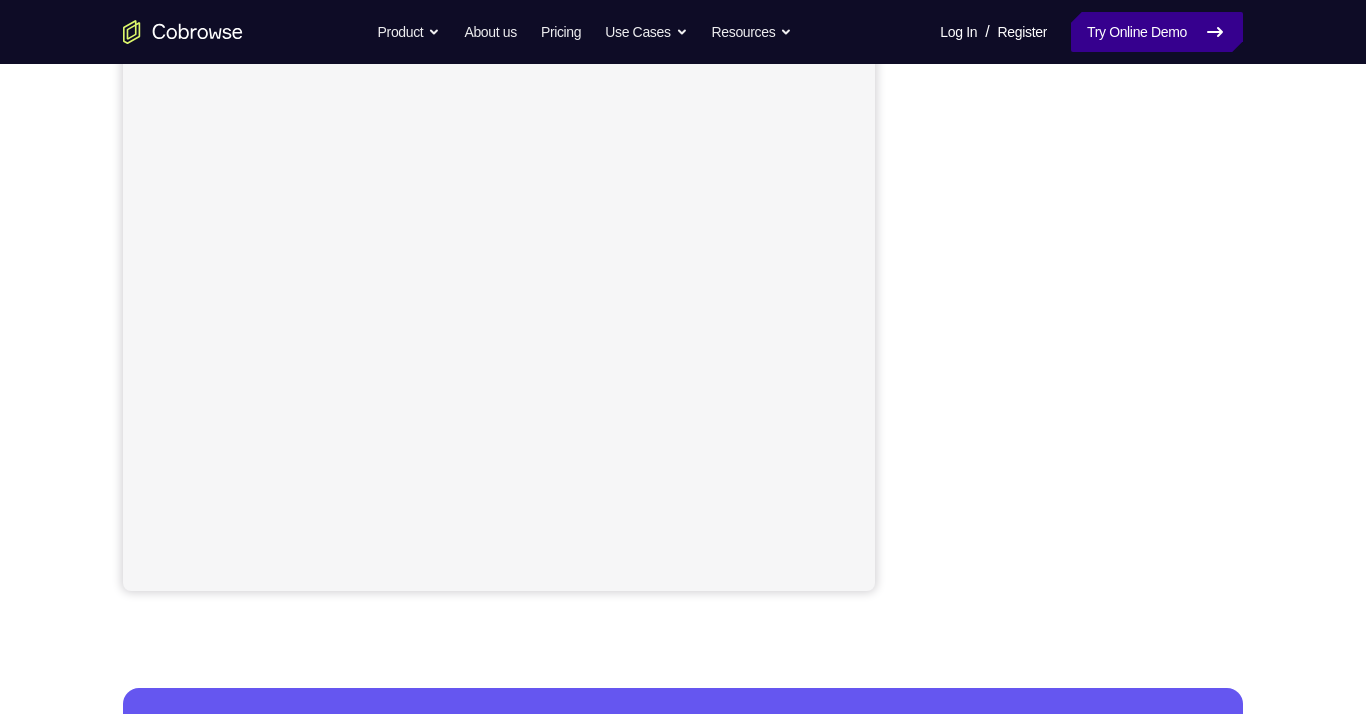 click on "Try Online Demo" at bounding box center (1157, 32) 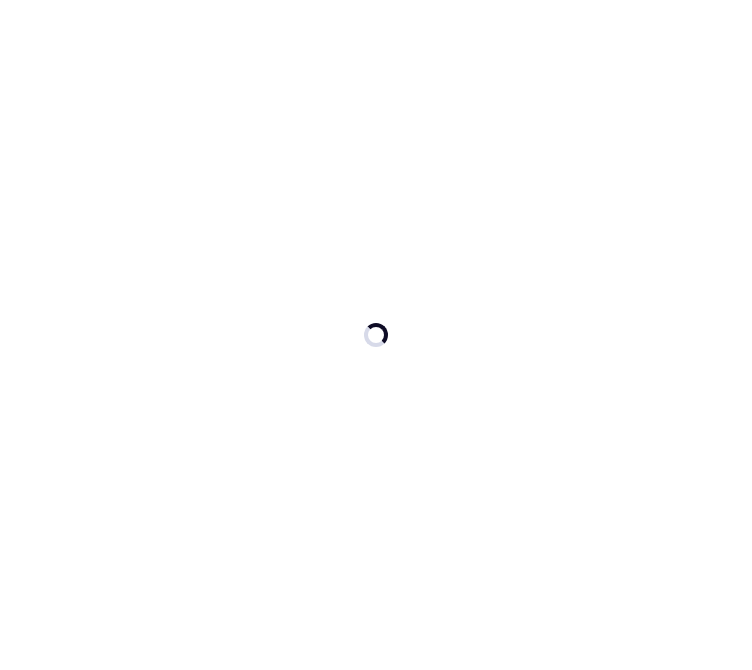 scroll, scrollTop: 0, scrollLeft: 0, axis: both 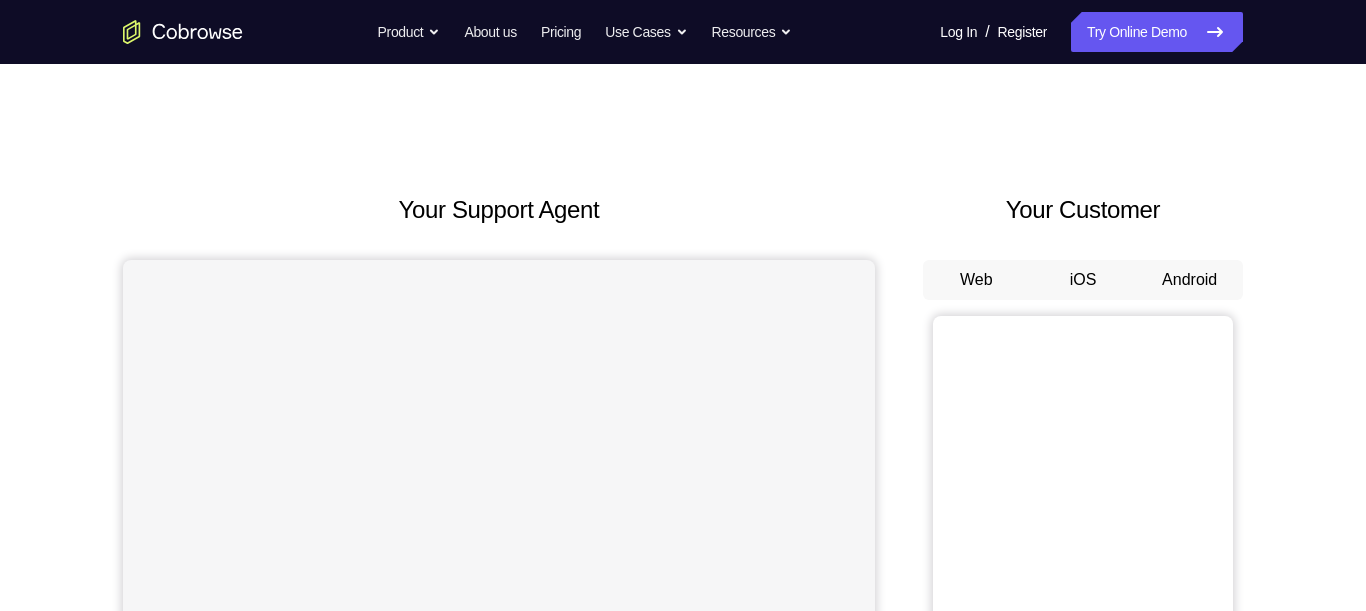 click on "Android" at bounding box center (1189, 280) 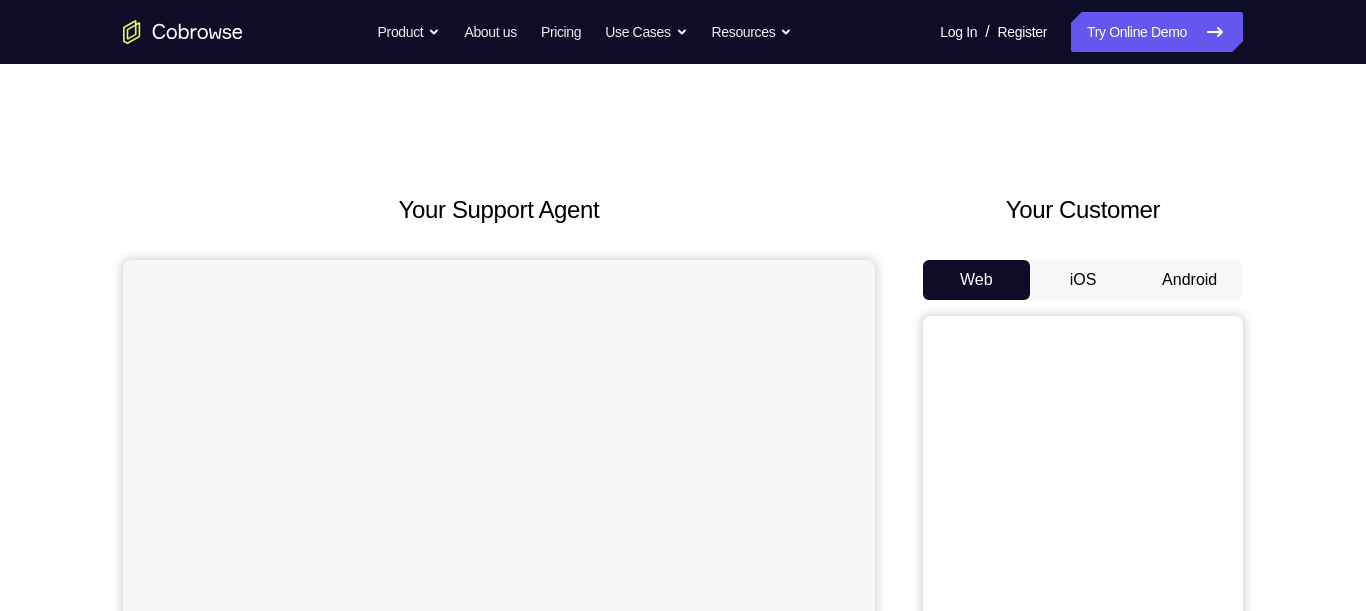 scroll, scrollTop: 7, scrollLeft: 0, axis: vertical 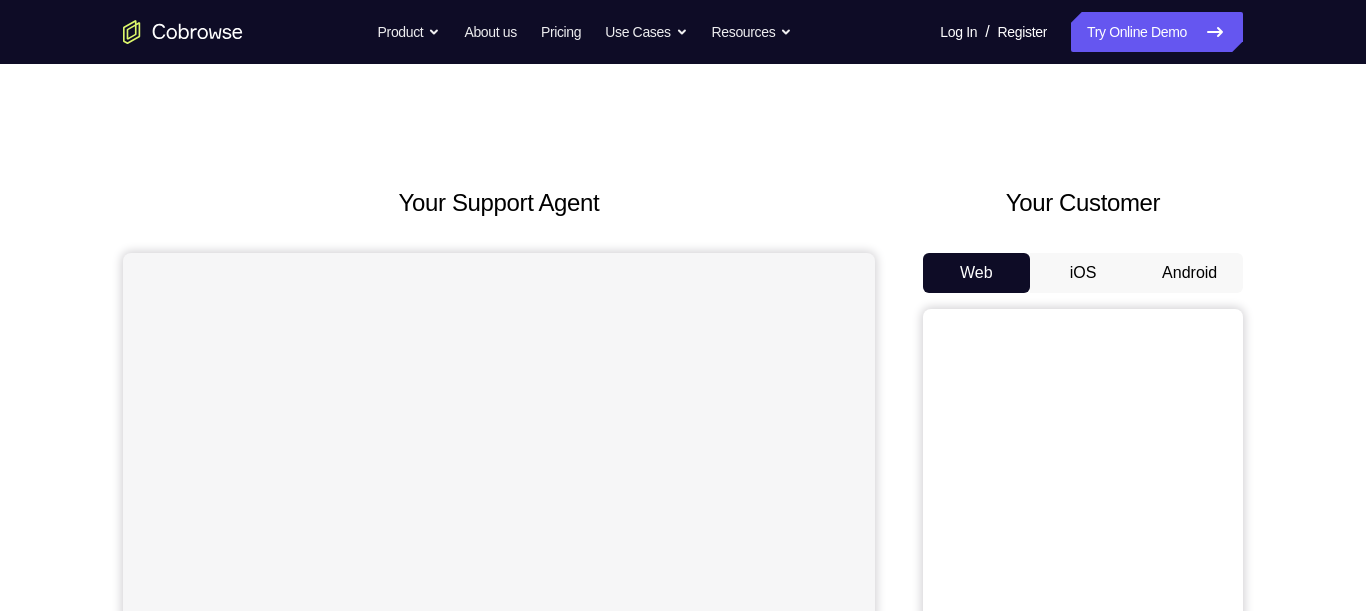 click on "Android" at bounding box center [1189, 273] 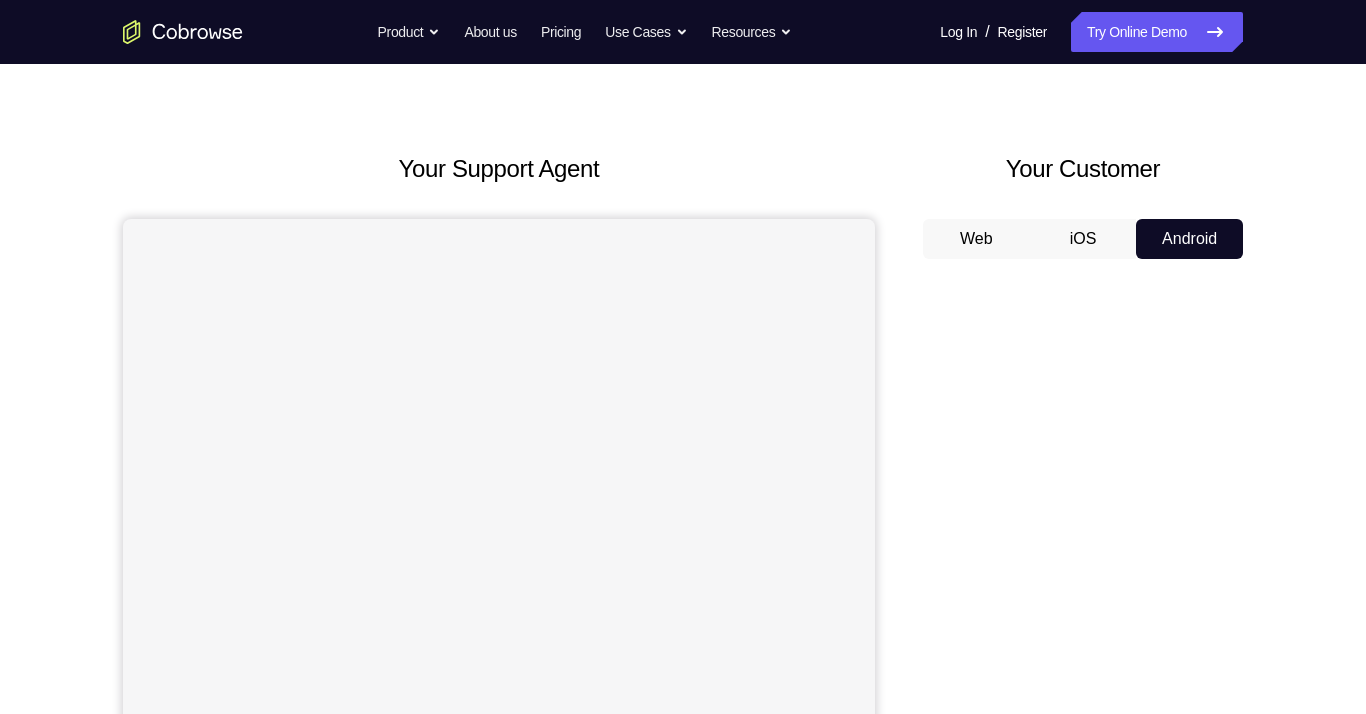 scroll, scrollTop: 0, scrollLeft: 0, axis: both 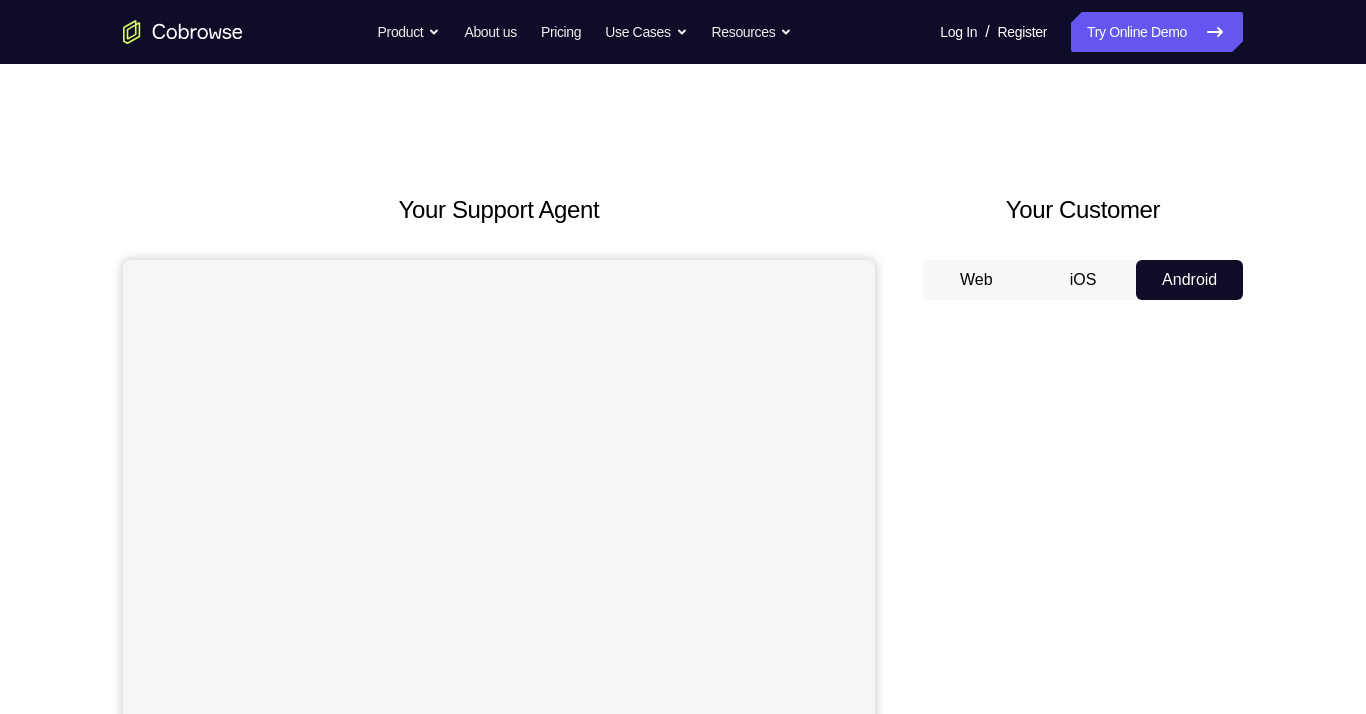 click on "Web" at bounding box center (976, 280) 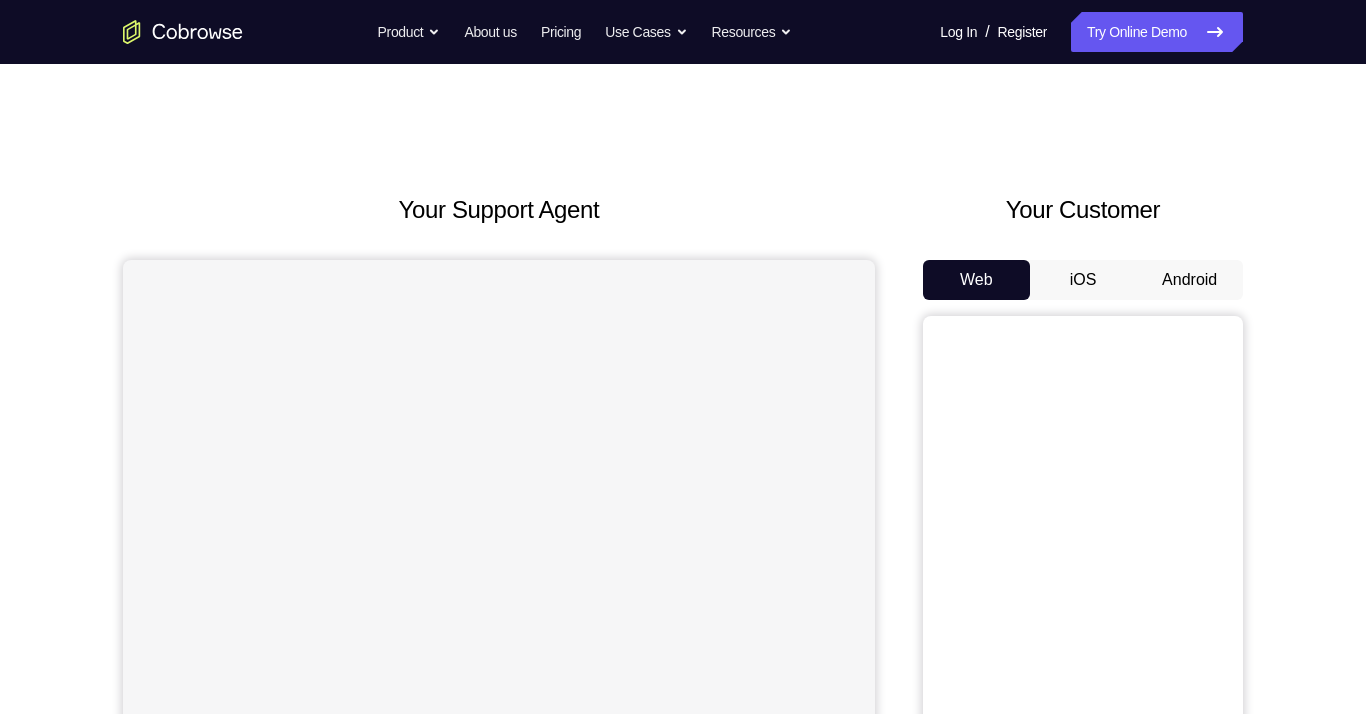 click on "iOS" at bounding box center (1083, 280) 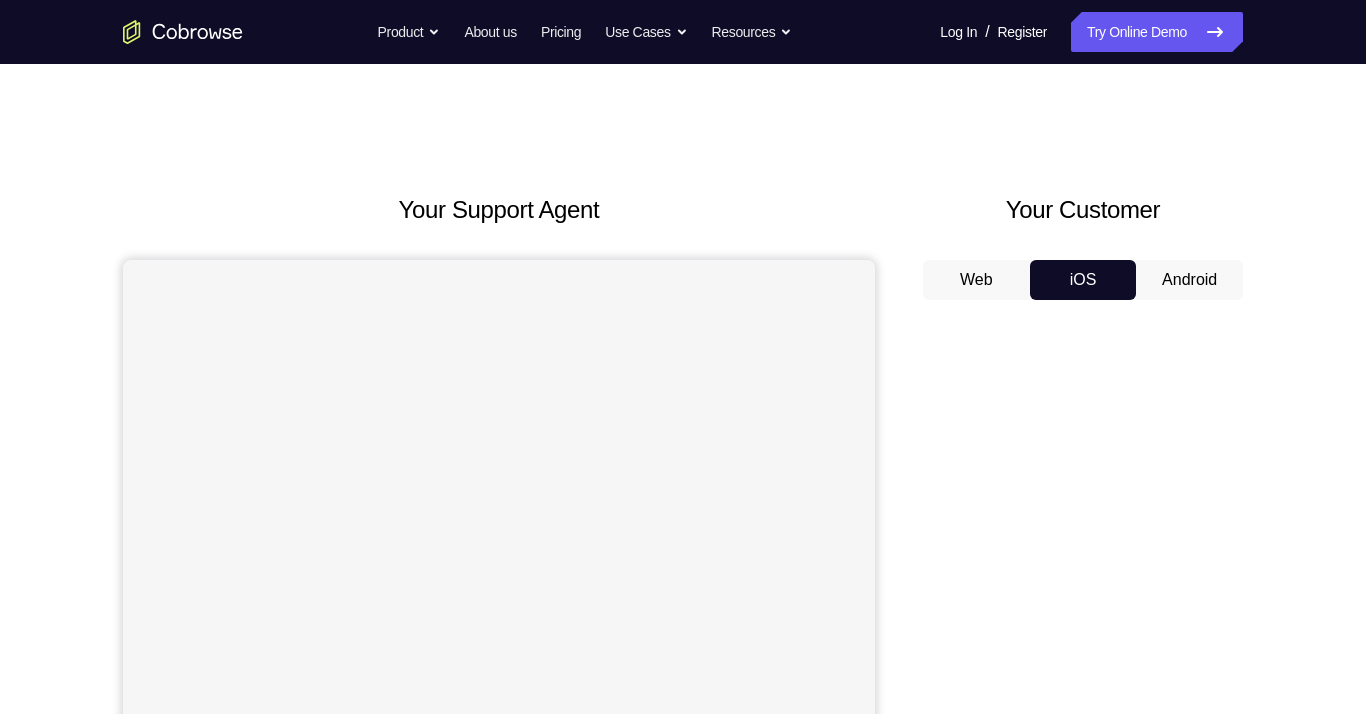 click on "Android" at bounding box center [1189, 280] 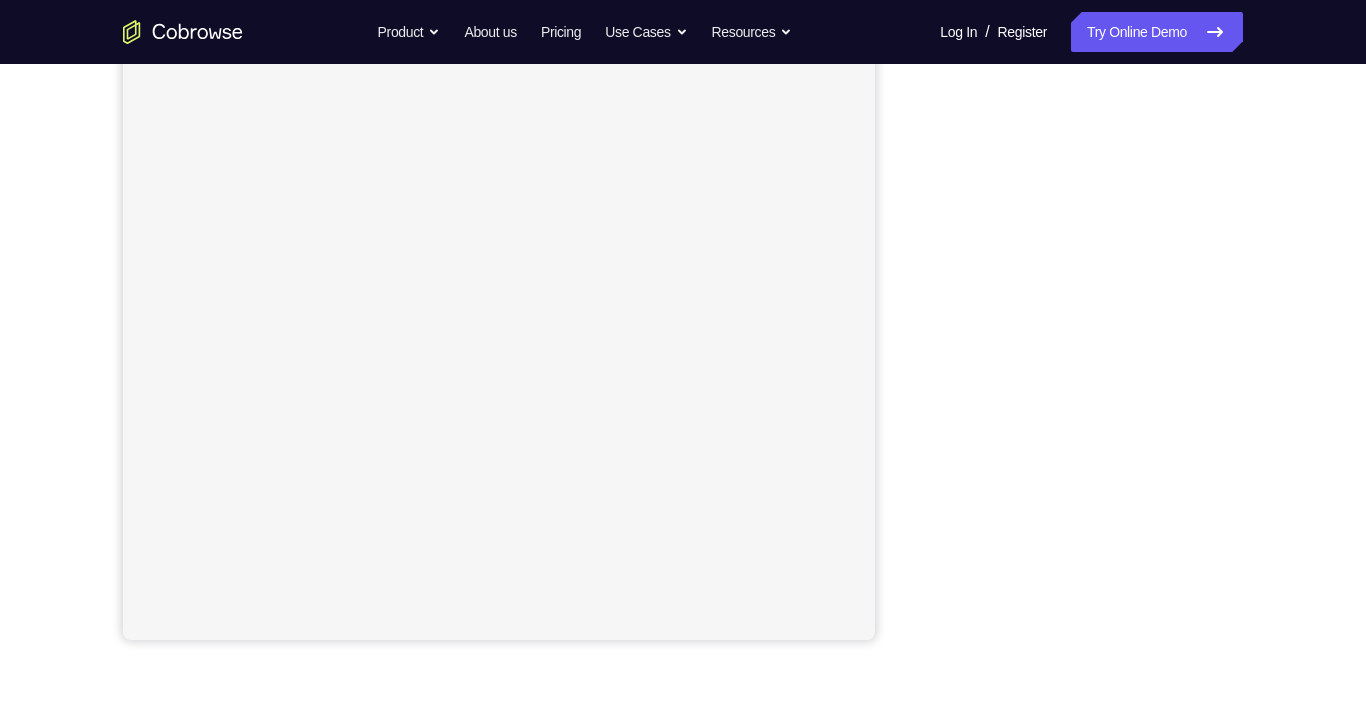 scroll, scrollTop: 291, scrollLeft: 0, axis: vertical 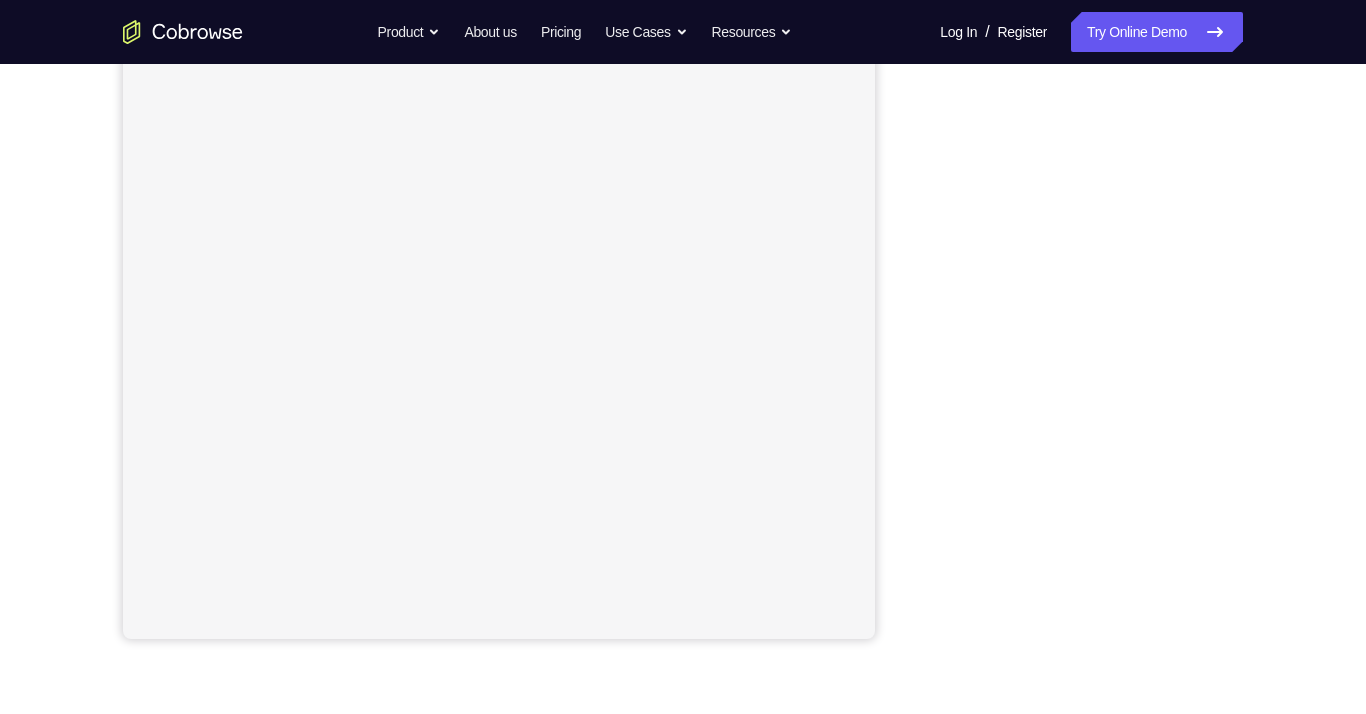 type 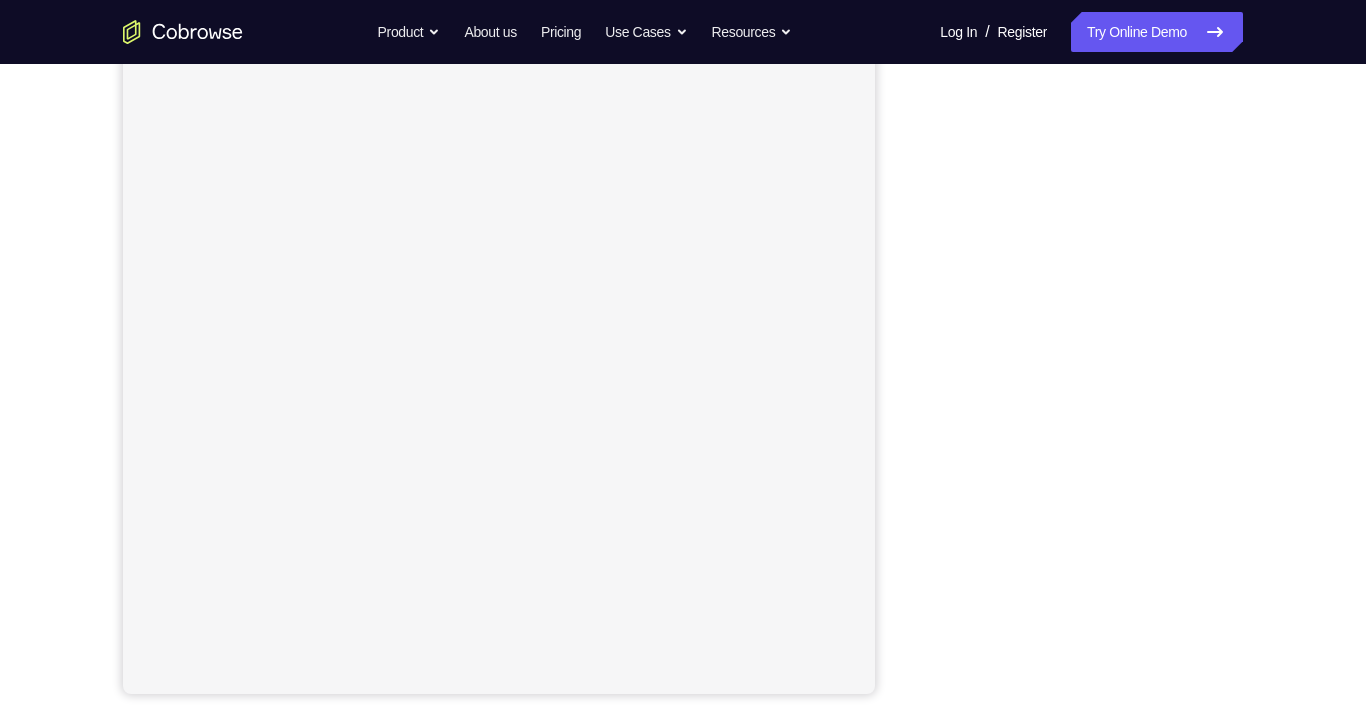scroll, scrollTop: 240, scrollLeft: 0, axis: vertical 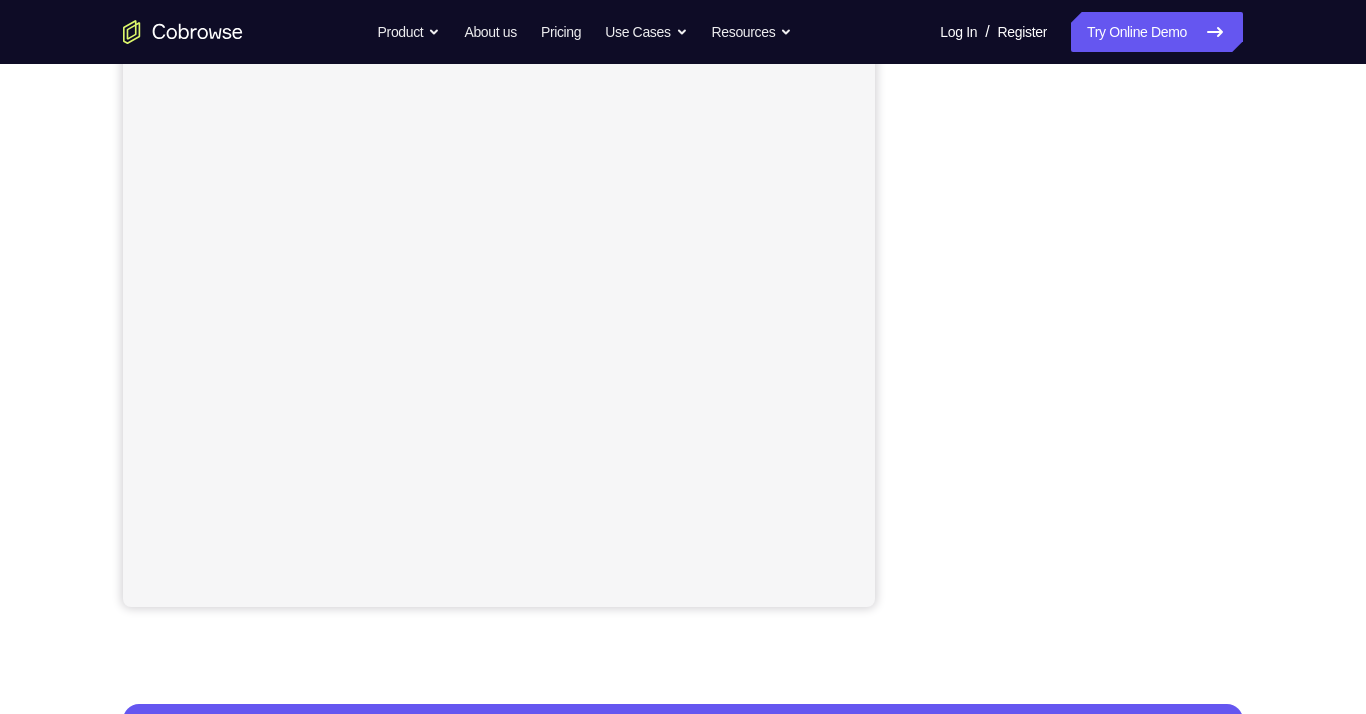 click on "Your Support Agent             Your Customer       Web   iOS   Android                         Next Steps   We’d be happy to give a product demo, answer any technical questions, or share best practices.          Create An Account             Contact Sales" at bounding box center (683, 400) 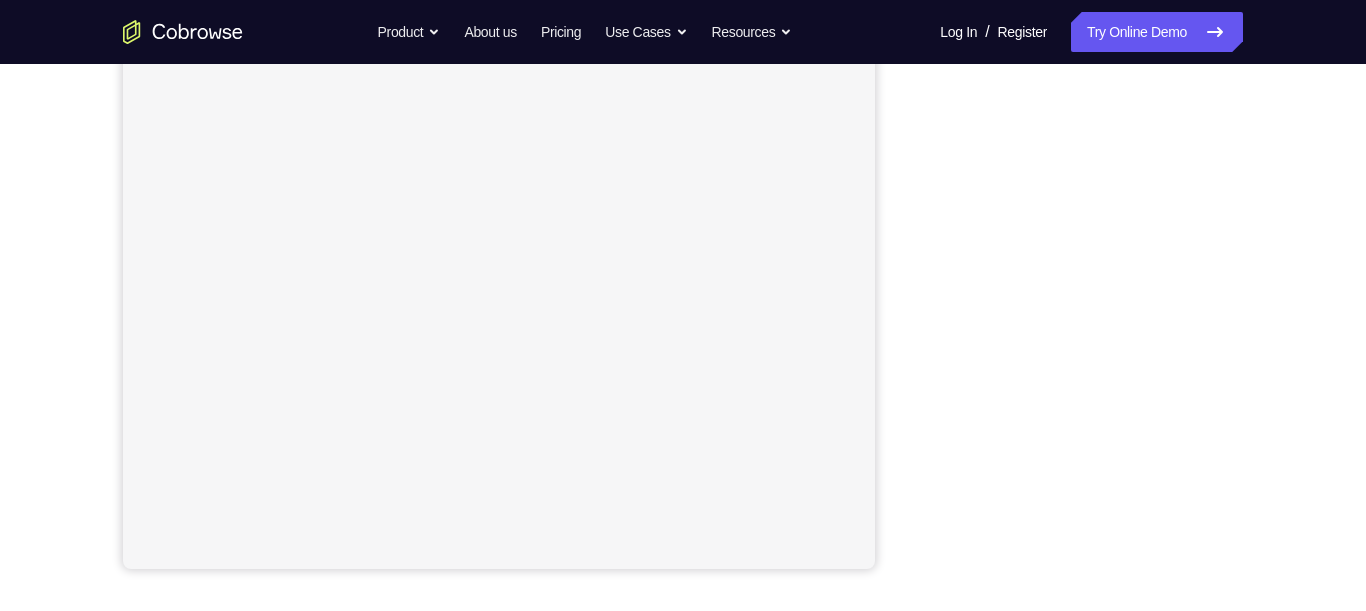 scroll, scrollTop: 0, scrollLeft: 0, axis: both 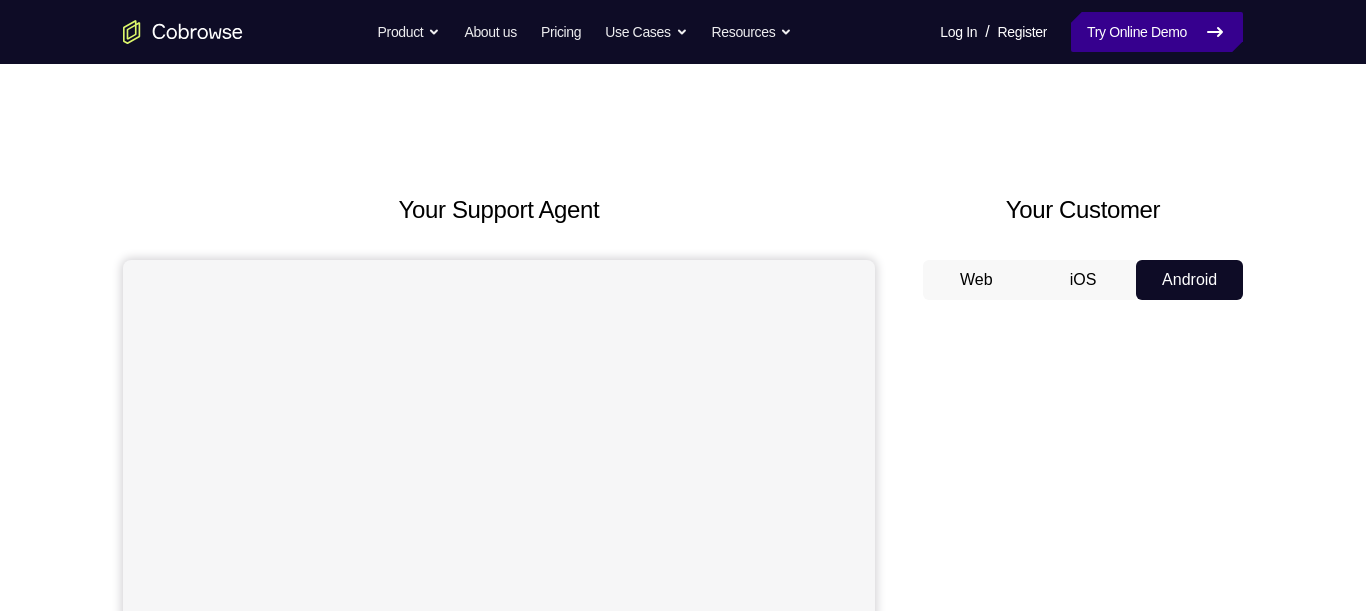 click on "Try Online Demo" at bounding box center (1157, 32) 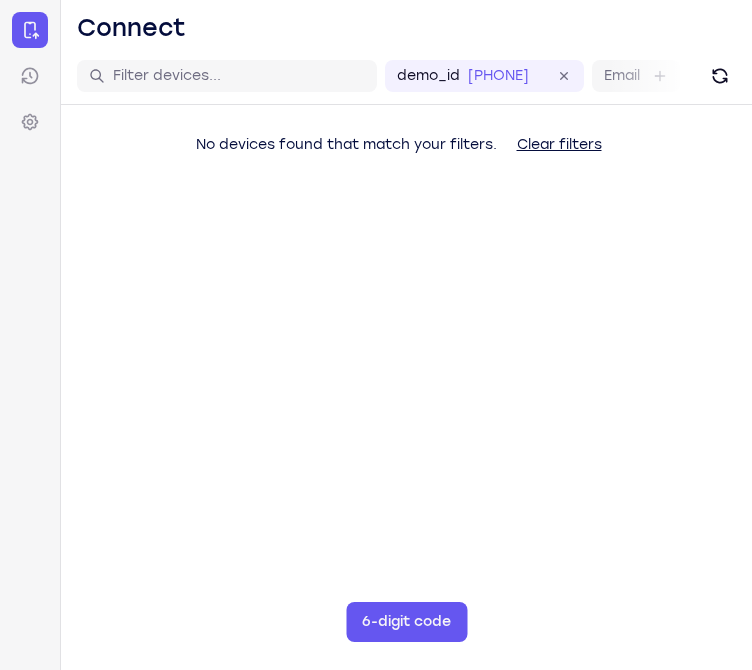 scroll, scrollTop: 0, scrollLeft: 0, axis: both 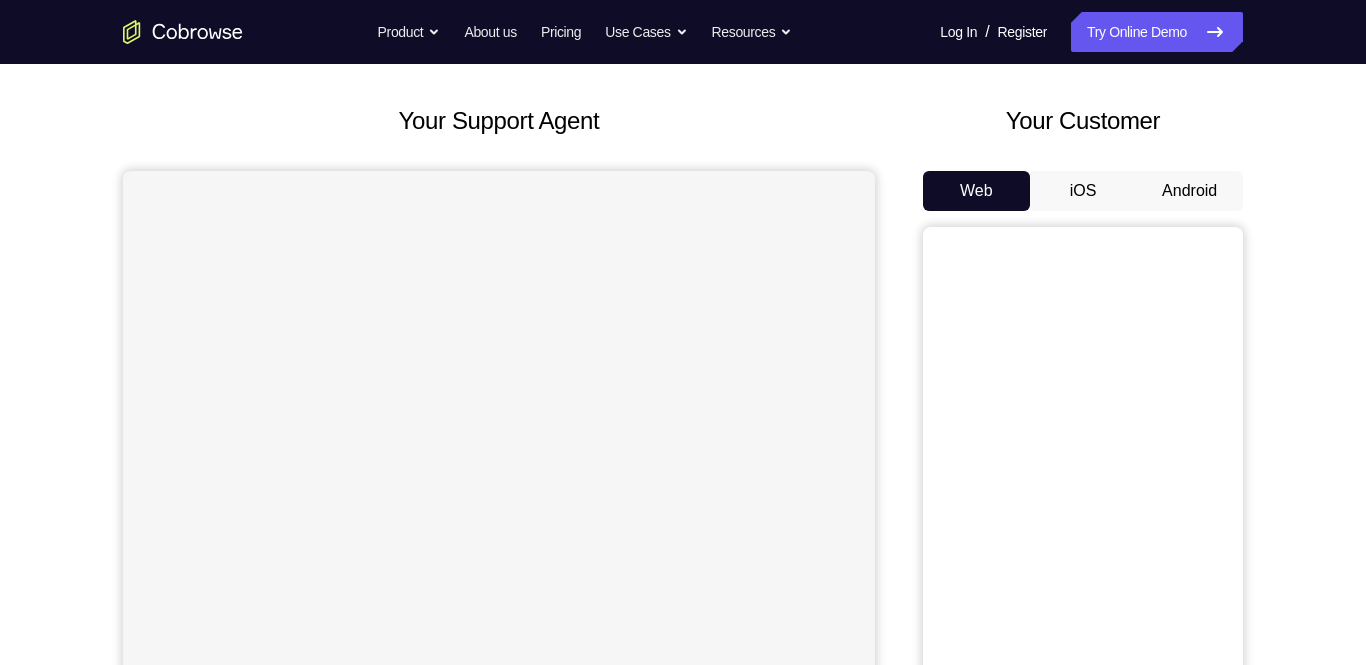 click on "Android" at bounding box center [1189, 191] 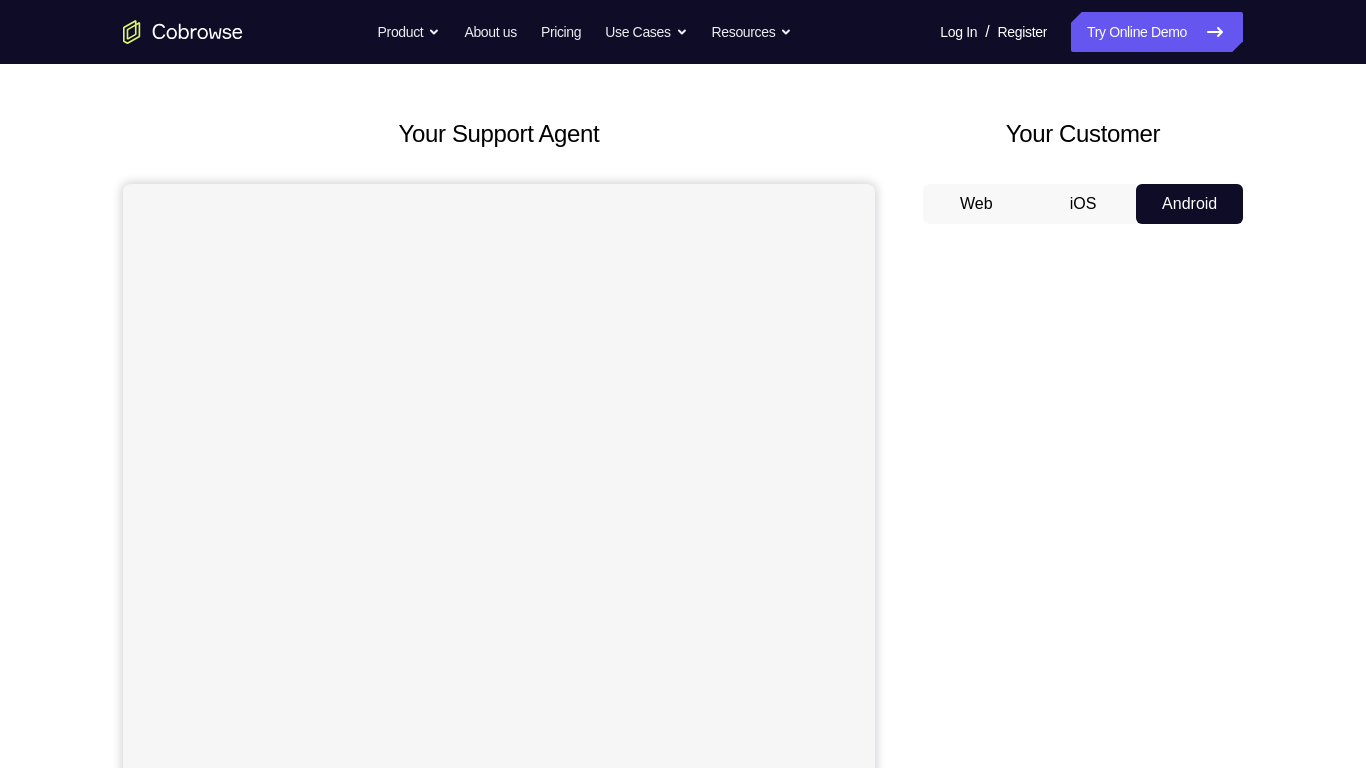 scroll, scrollTop: 98, scrollLeft: 0, axis: vertical 